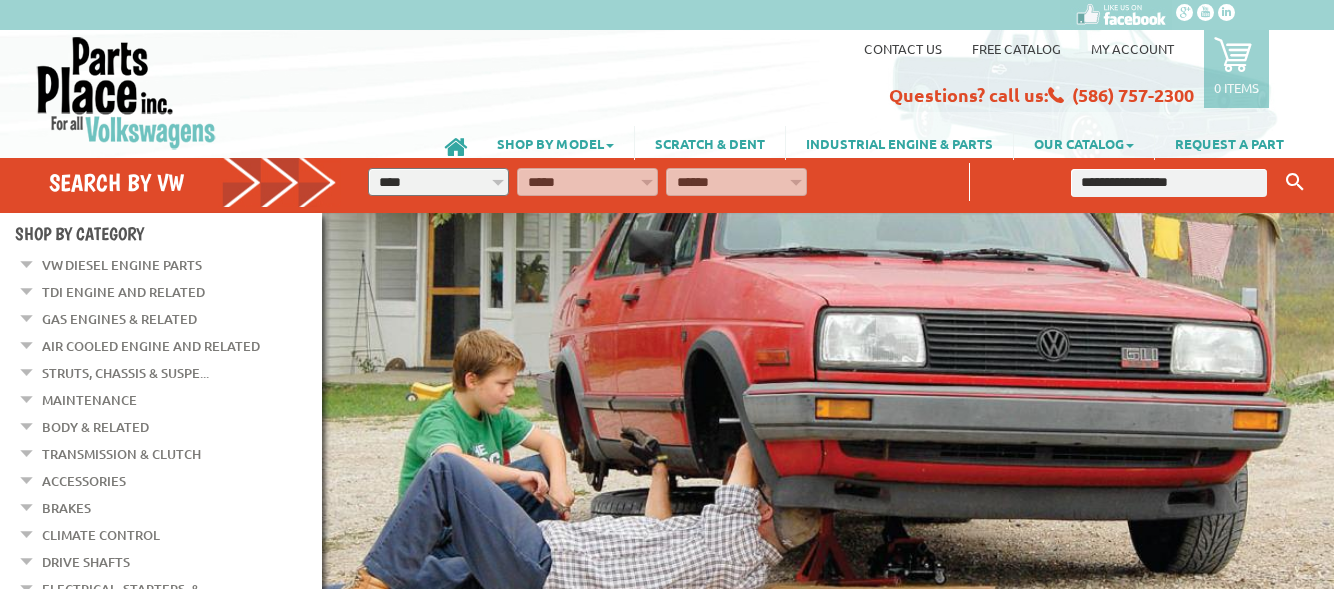 scroll, scrollTop: 0, scrollLeft: 0, axis: both 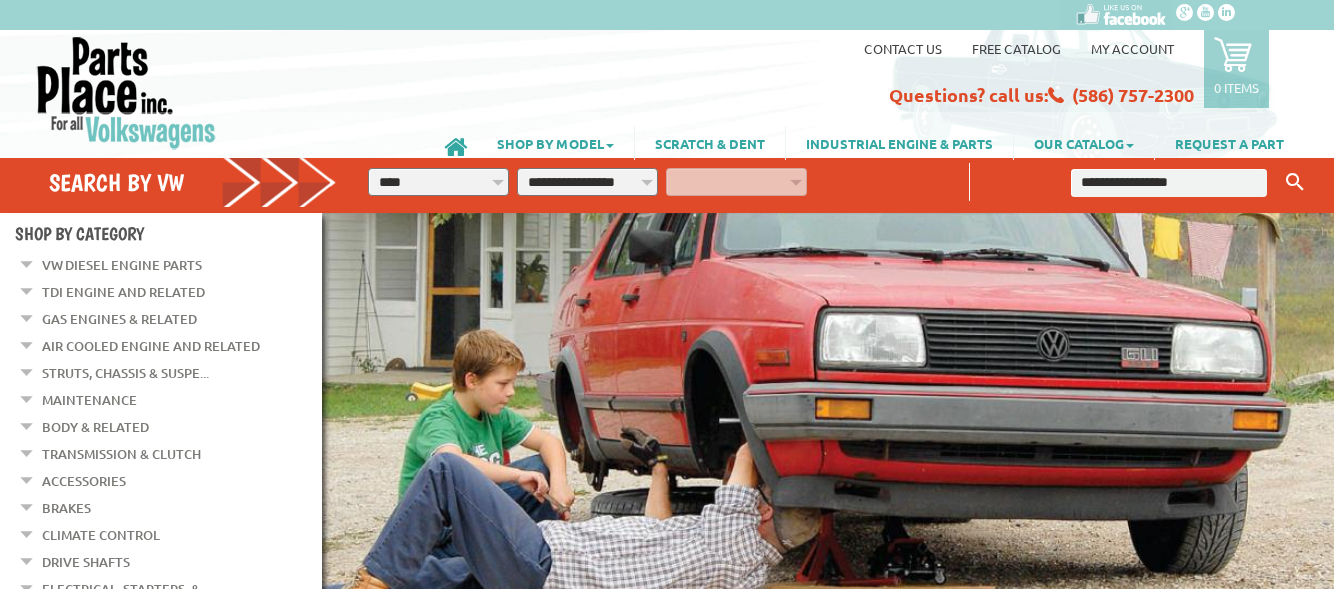 click on "**********" at bounding box center [587, 182] 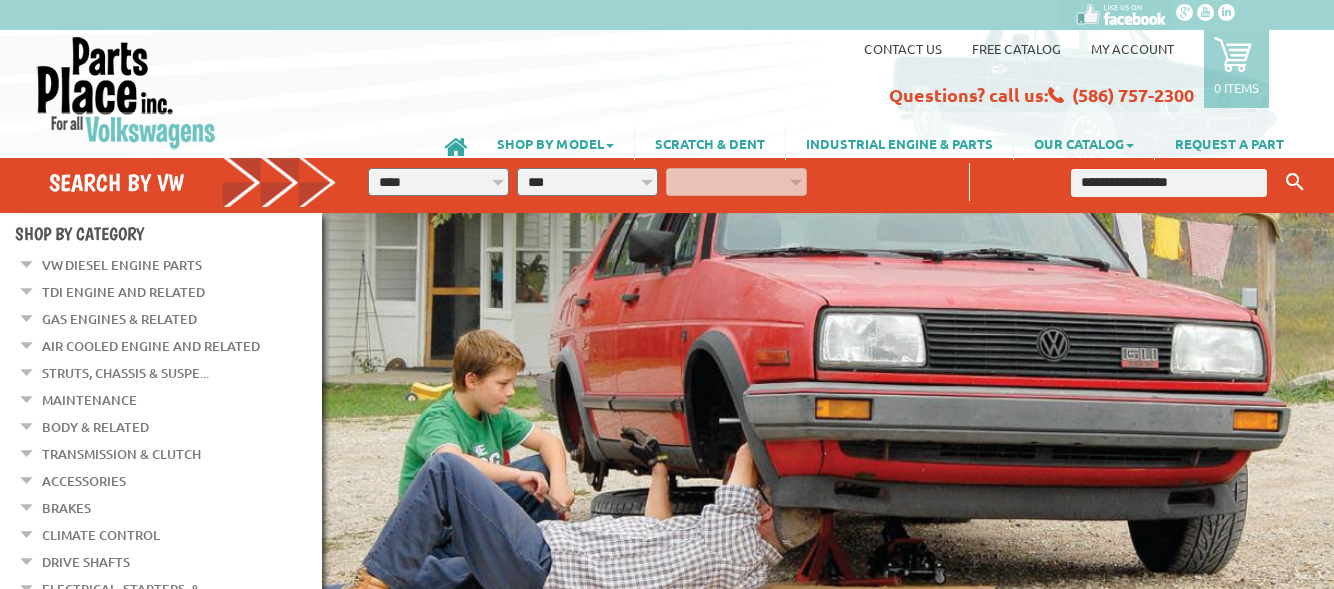 click on "**********" at bounding box center (587, 182) 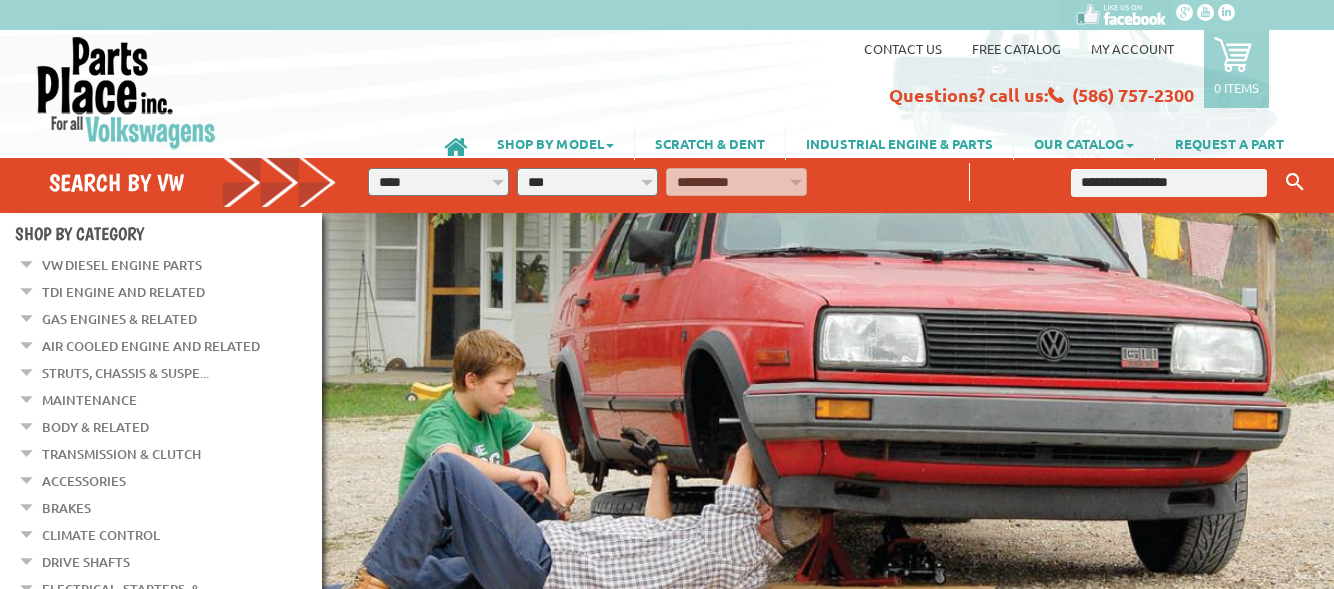 select on "*********" 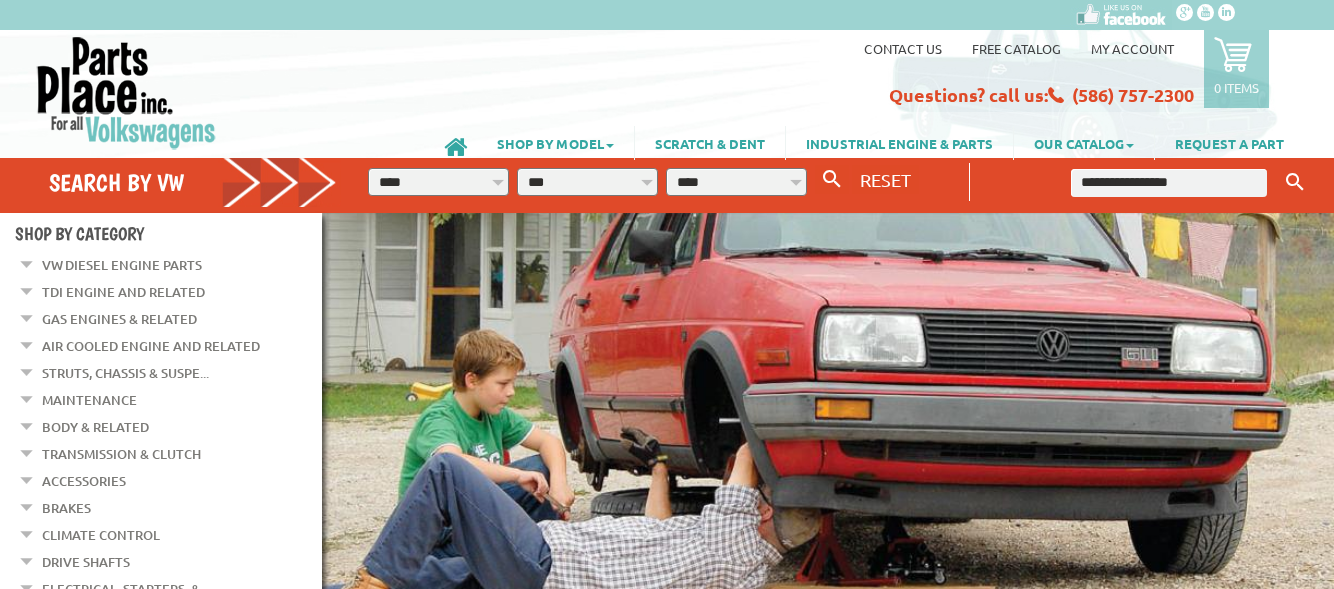 click at bounding box center [1169, 183] 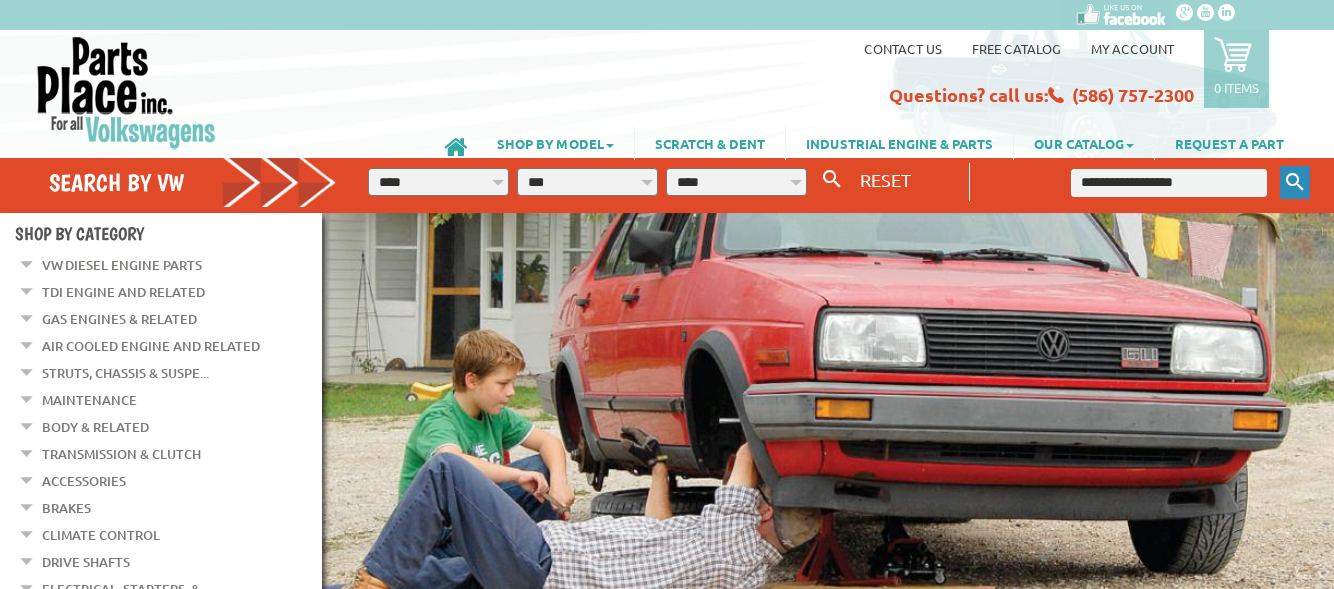 type on "**********" 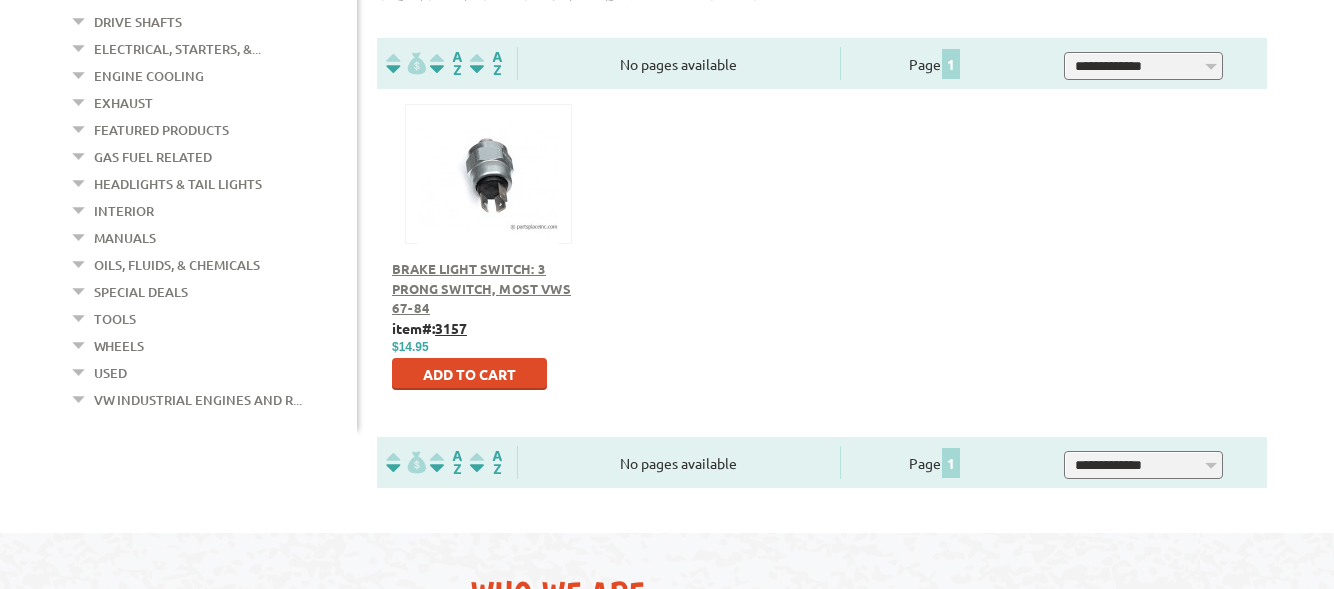 scroll, scrollTop: 600, scrollLeft: 0, axis: vertical 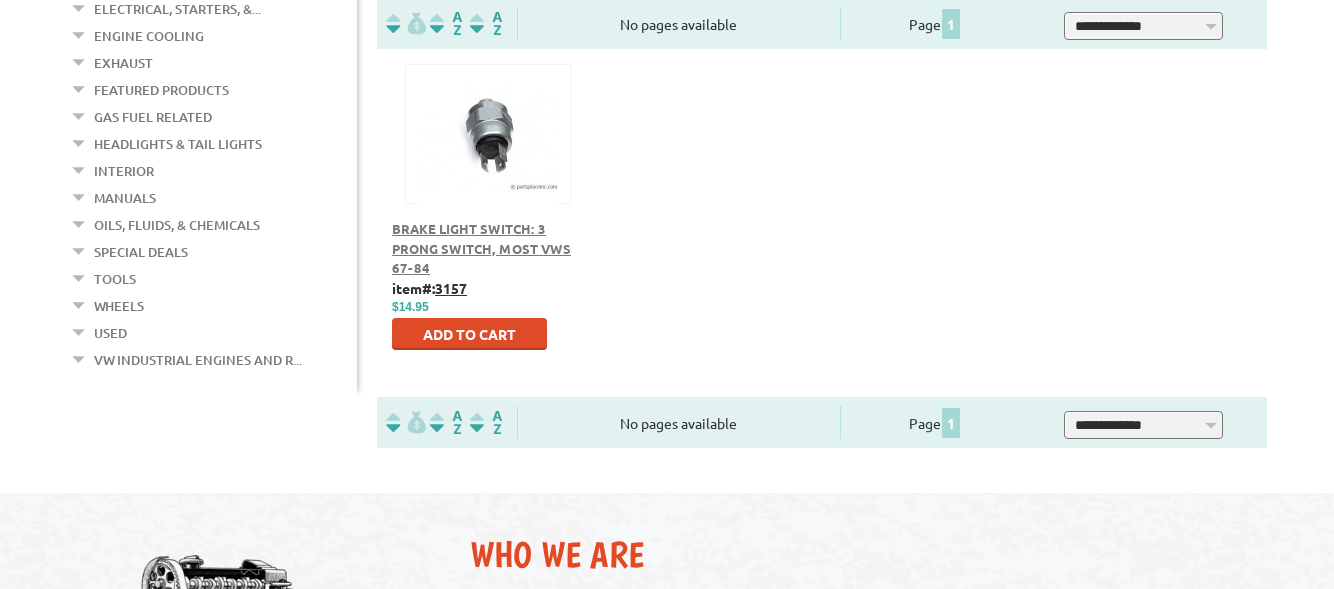 click on "Brake Light Switch: 3 Prong Switch, Most VWs 67-84" at bounding box center (481, 248) 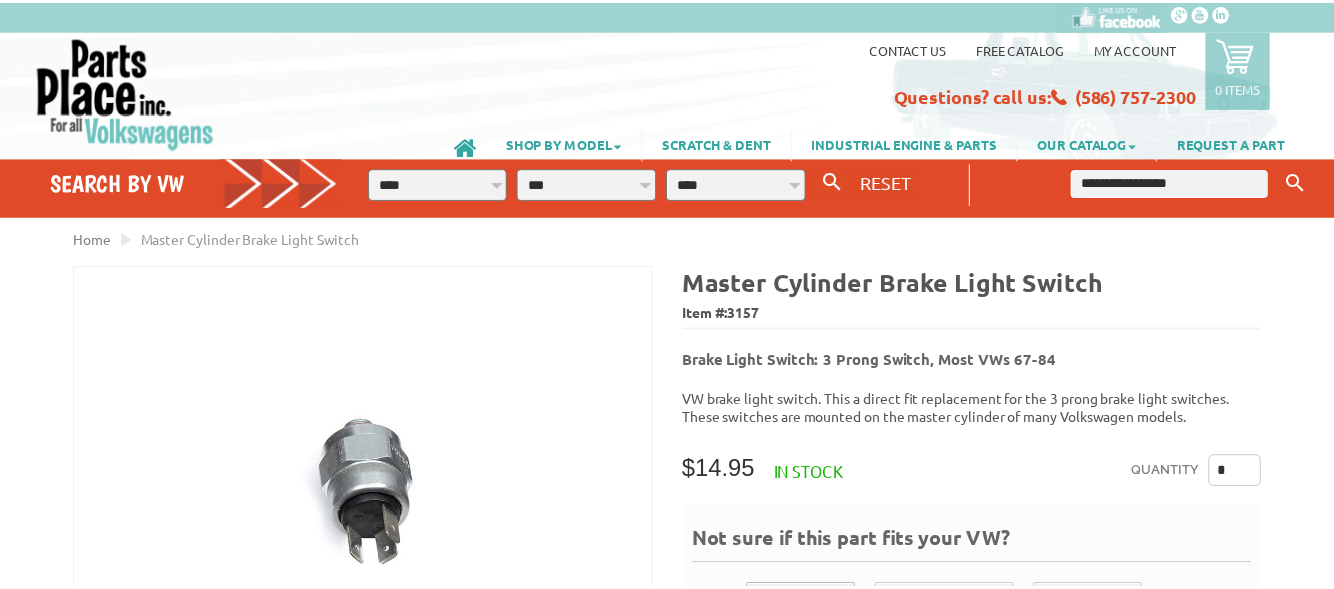 scroll, scrollTop: 0, scrollLeft: 0, axis: both 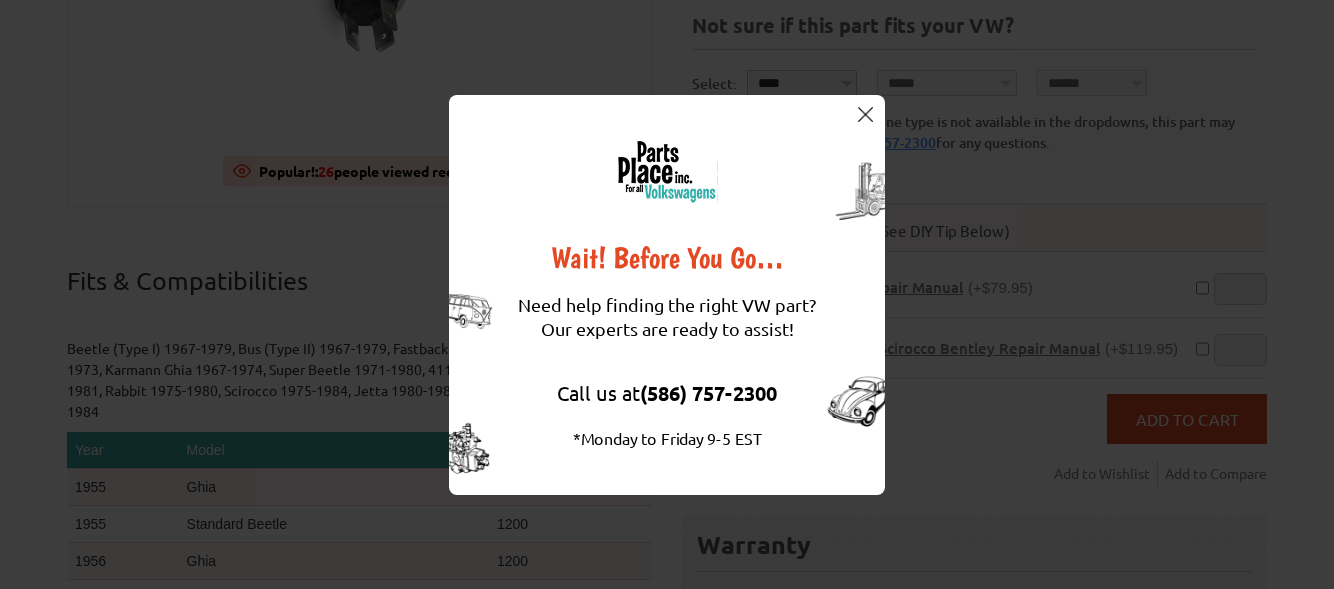 click at bounding box center (865, 114) 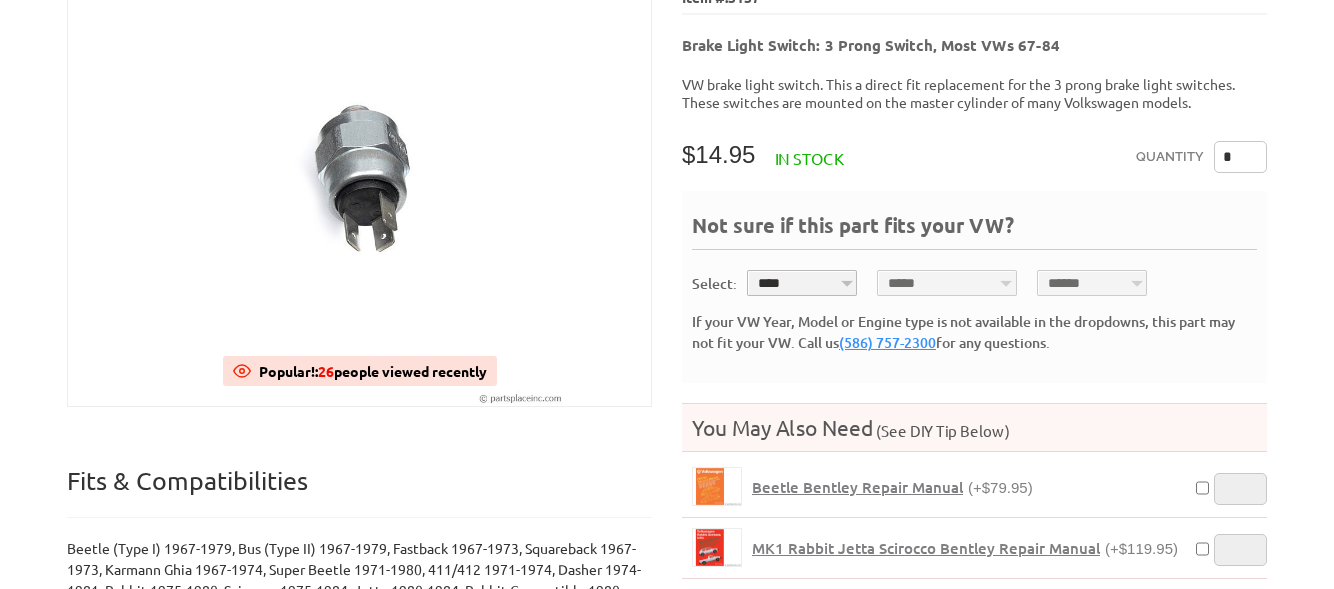 scroll, scrollTop: 0, scrollLeft: 0, axis: both 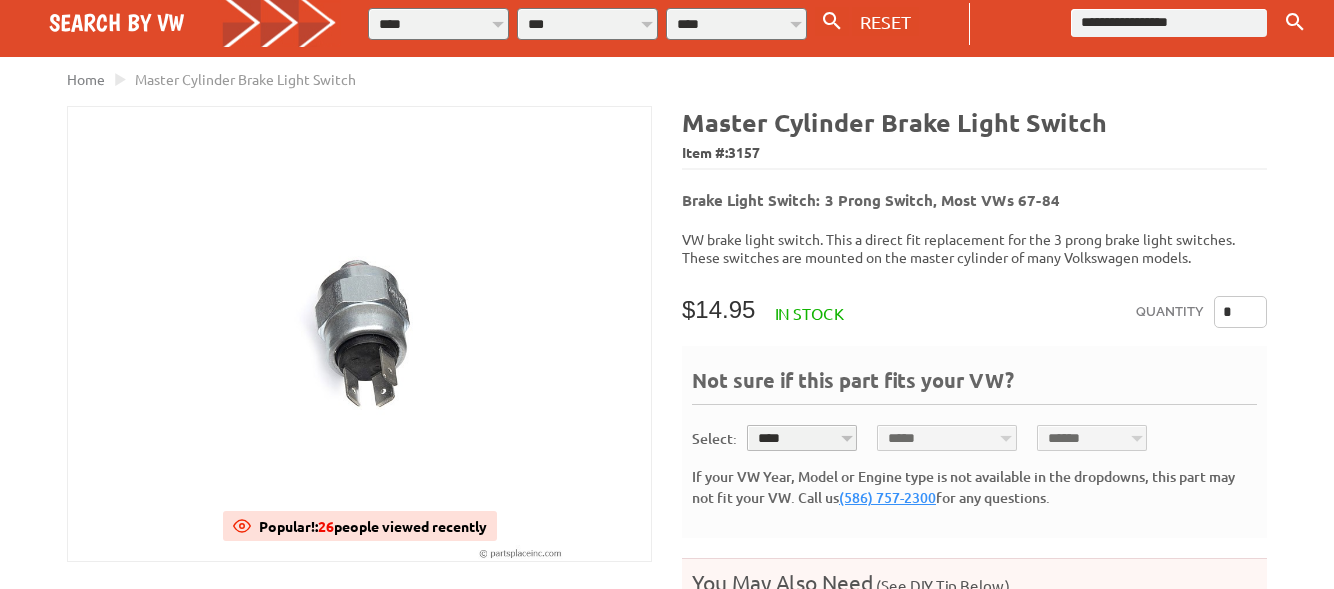 click on "**** **** **** **** **** **** **** **** **** **** **** **** **** **** **** **** **** **** **** **** **** **** **** **** **** **** **** **** **** **** **** ****" at bounding box center [802, 438] 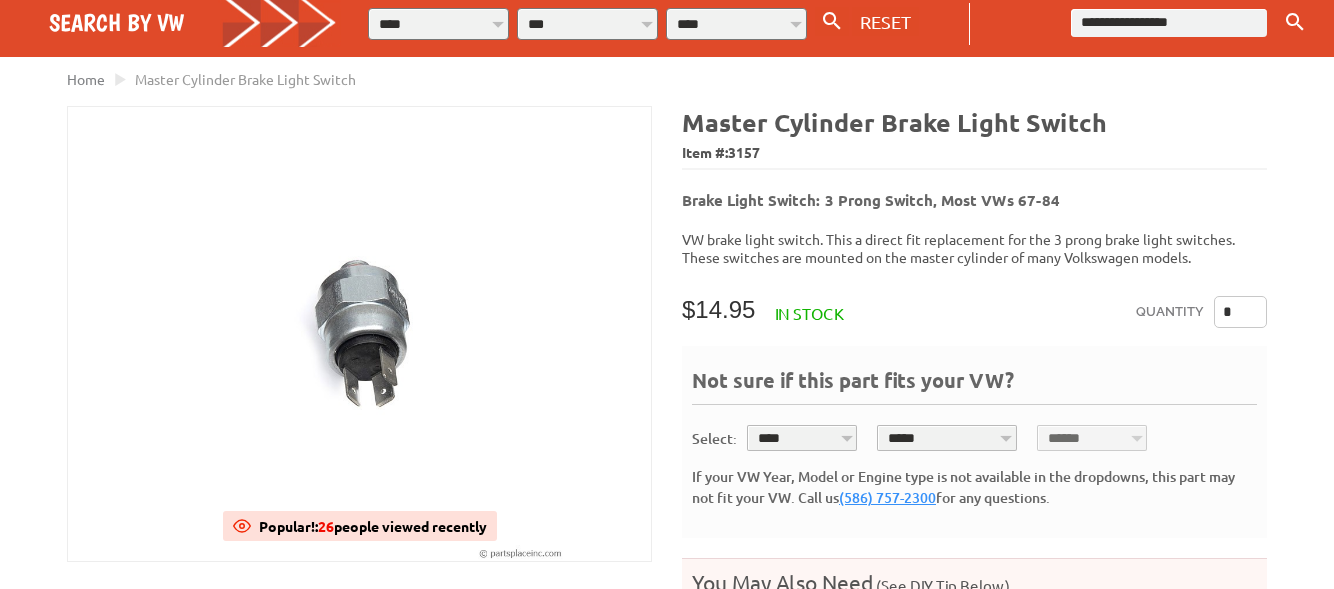 click on "**********" at bounding box center [947, 438] 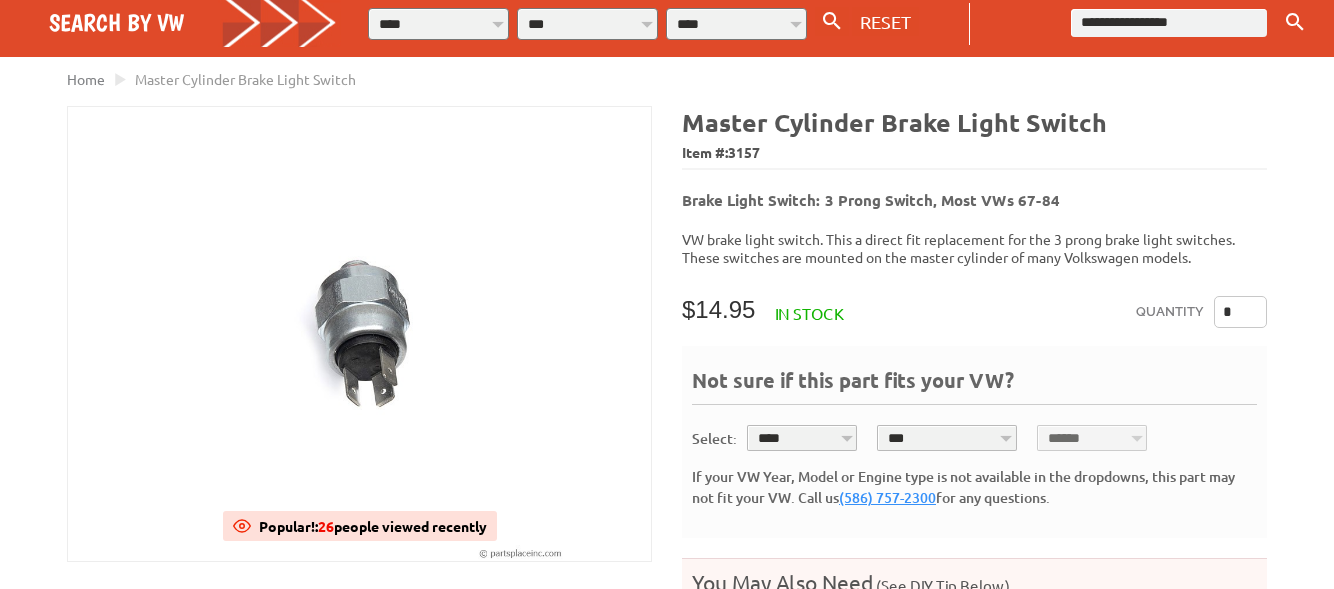 click on "**********" at bounding box center (947, 438) 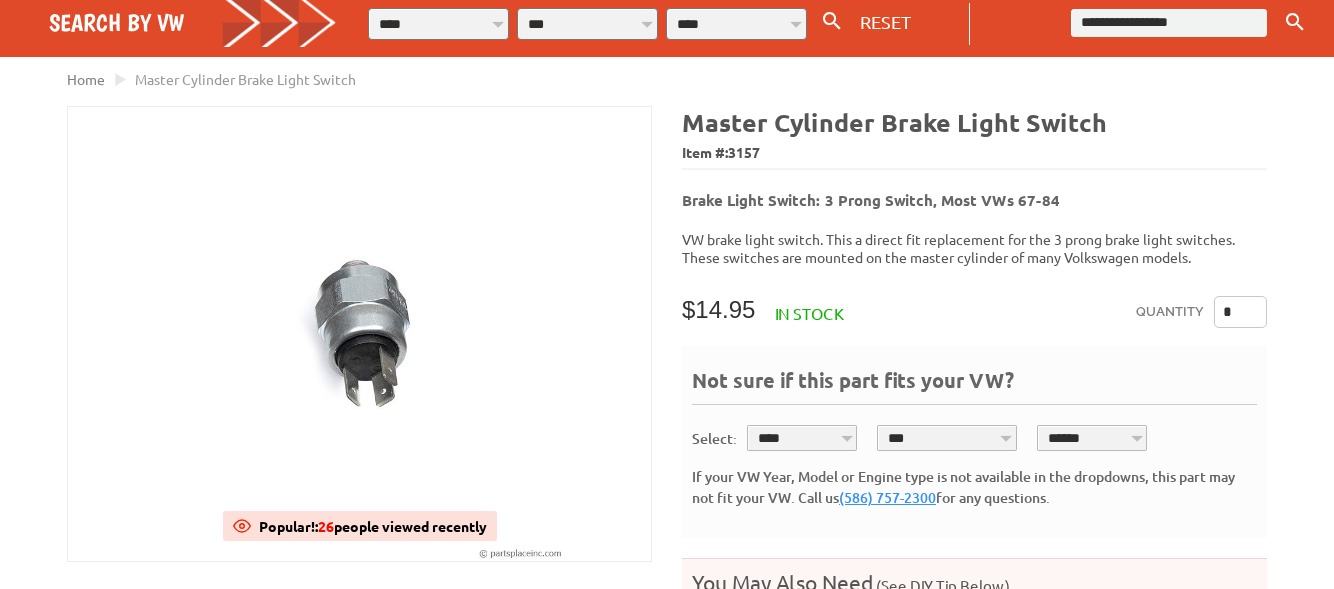 click on "****** ****" at bounding box center (1092, 438) 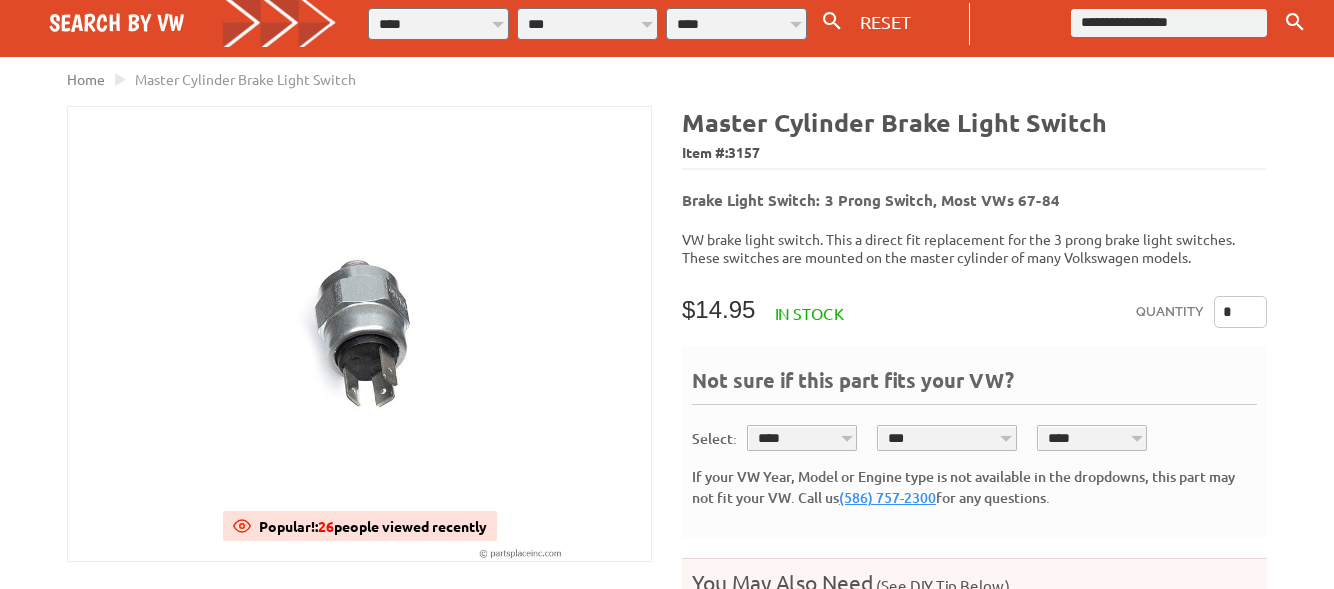 click on "****** ****" at bounding box center (1092, 438) 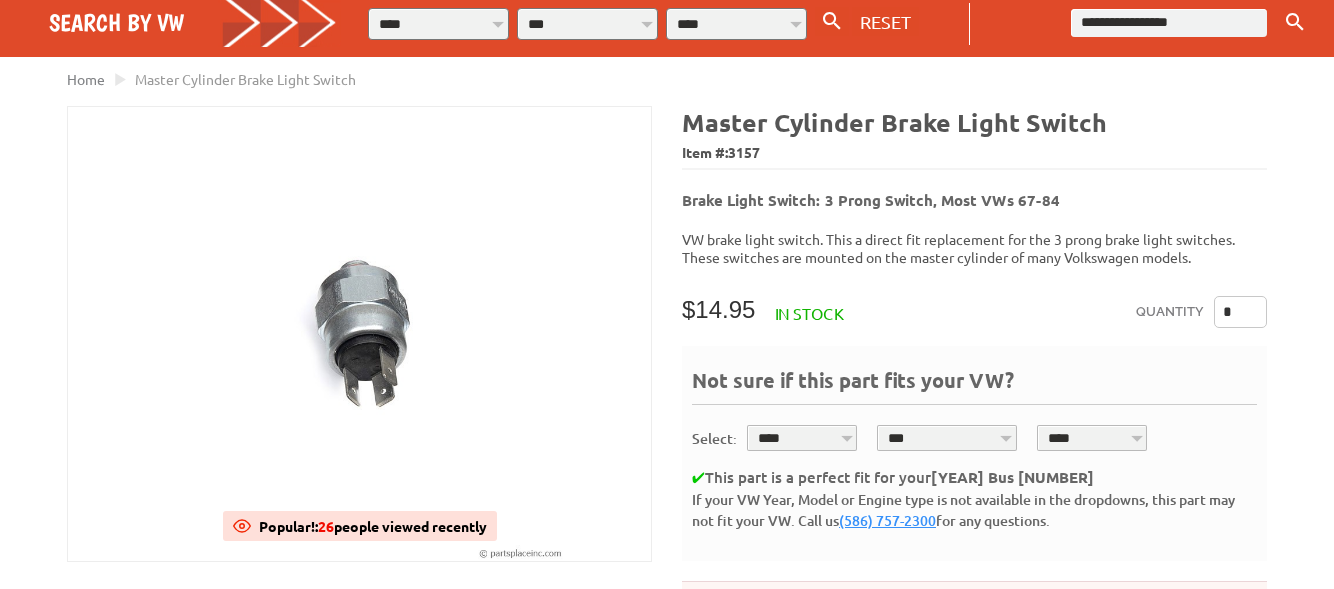 click on "*" at bounding box center (1240, 312) 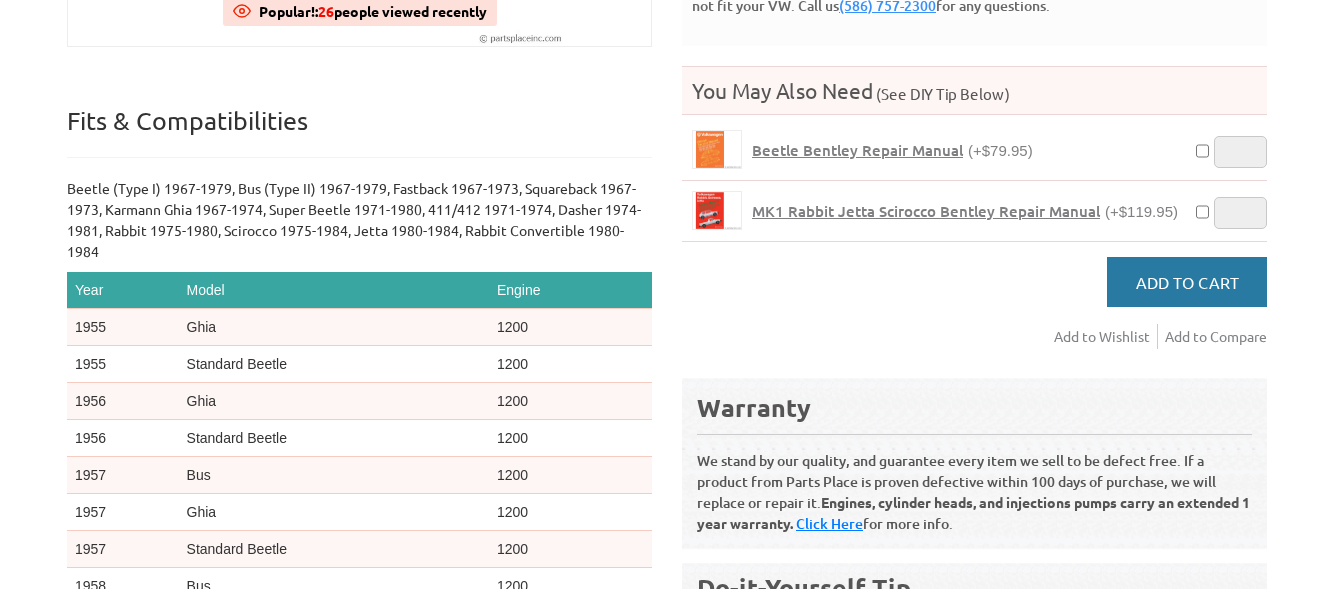 click on "Add to Cart" at bounding box center (1187, 282) 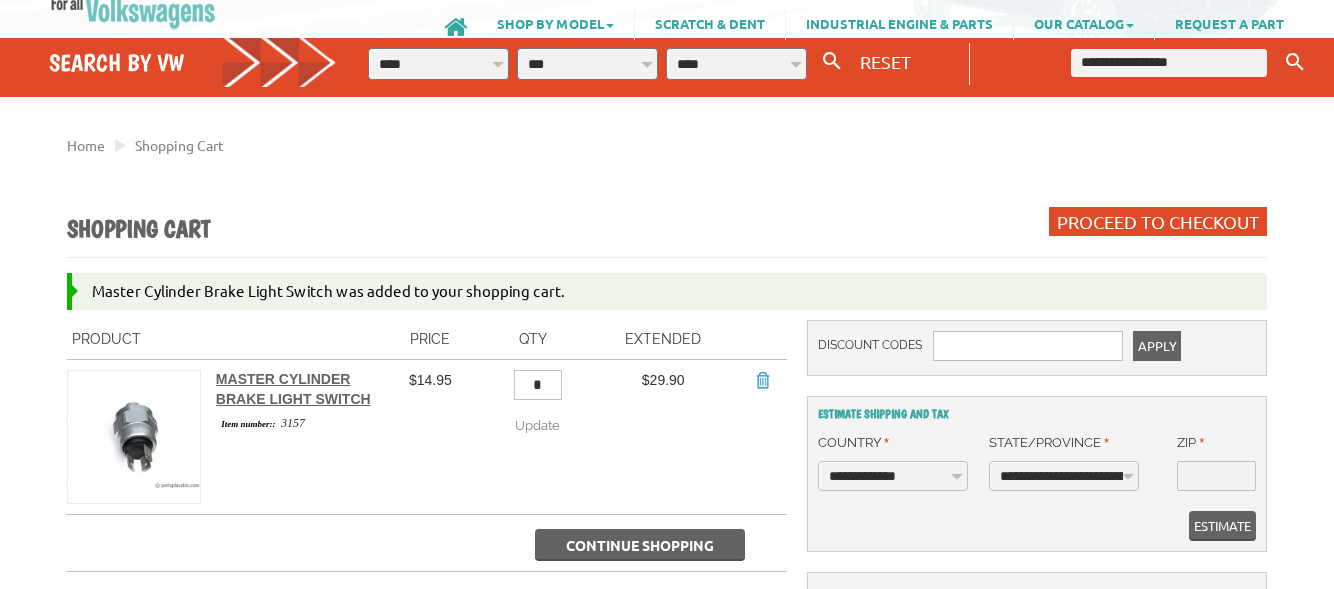scroll, scrollTop: 160, scrollLeft: 0, axis: vertical 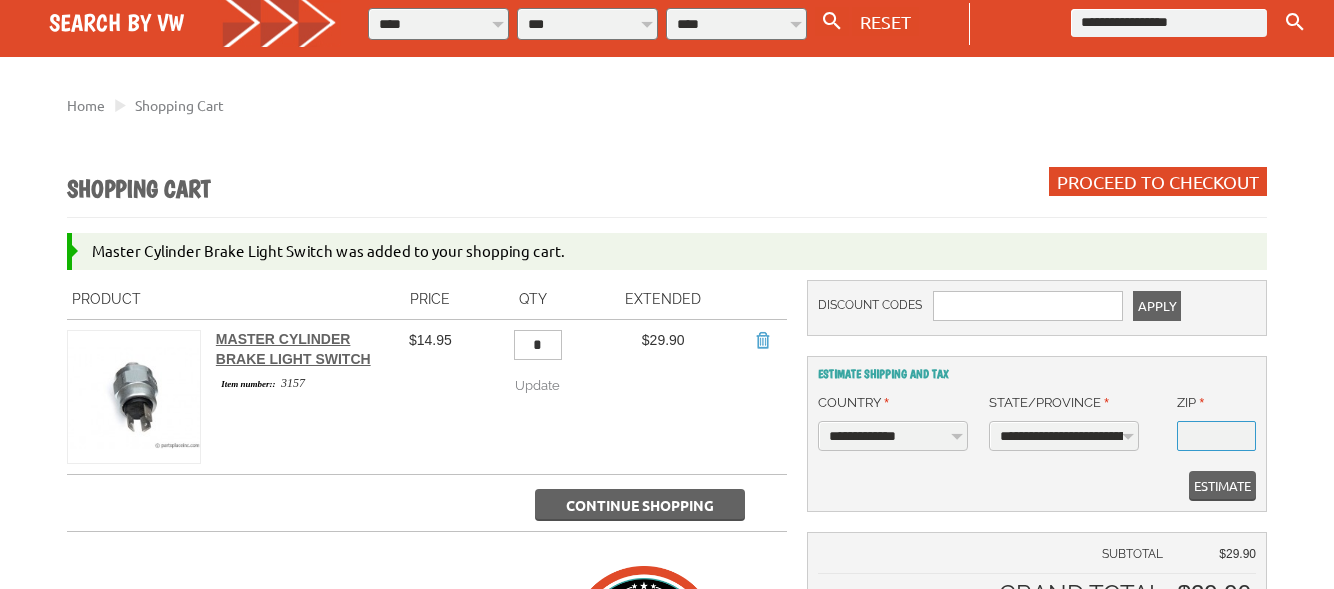 click on "* Zip" at bounding box center (1216, 436) 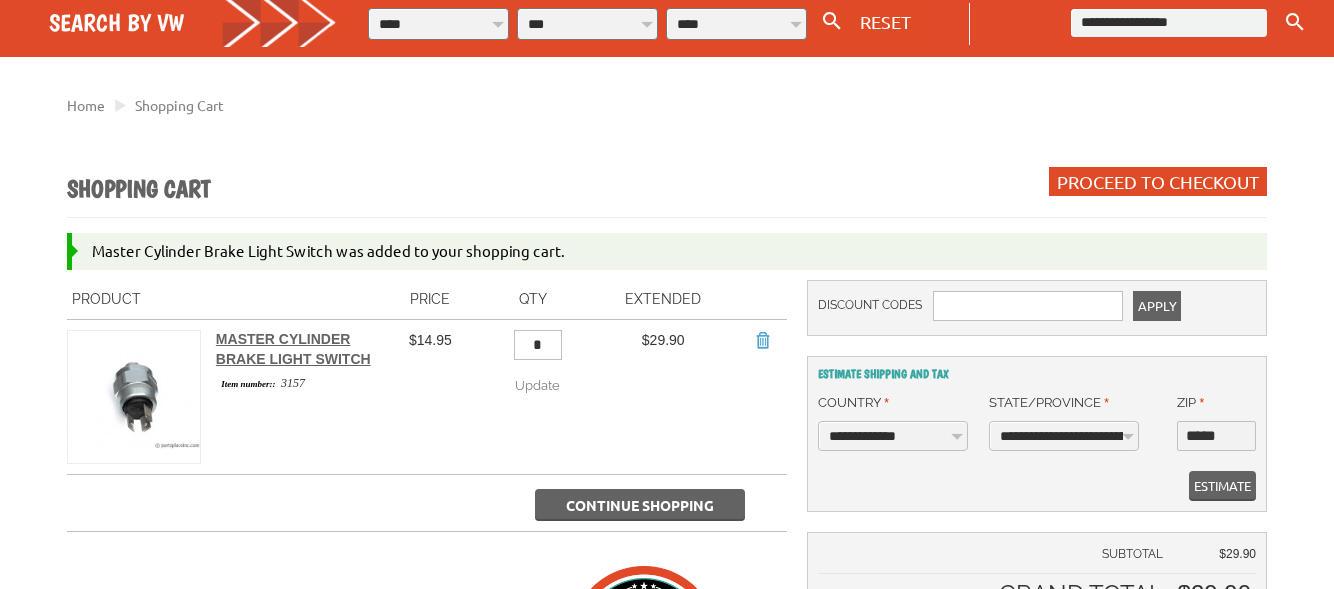 select on "**" 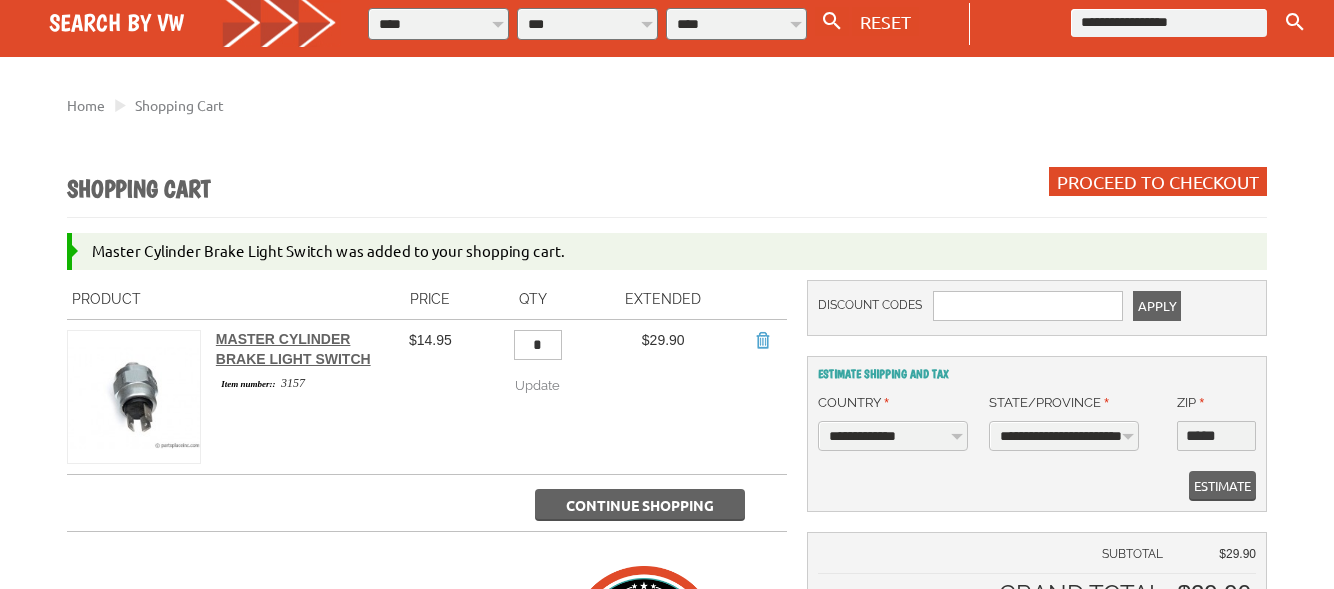 click on "Estimate" at bounding box center (1222, 486) 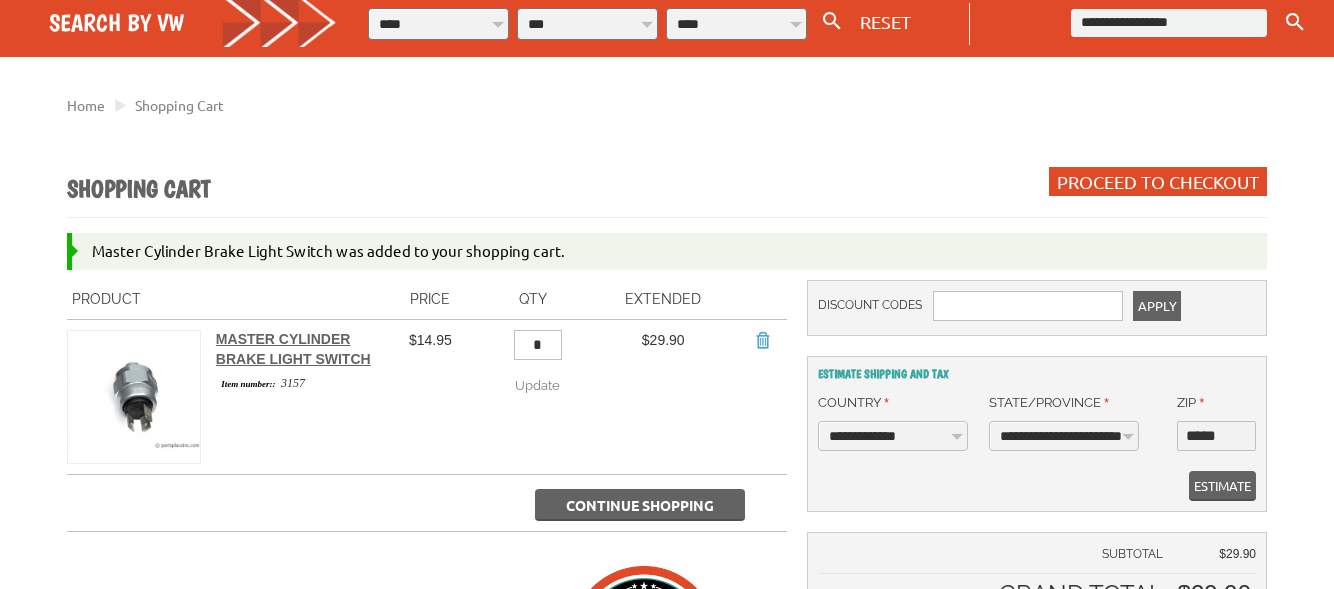 scroll, scrollTop: 675, scrollLeft: 0, axis: vertical 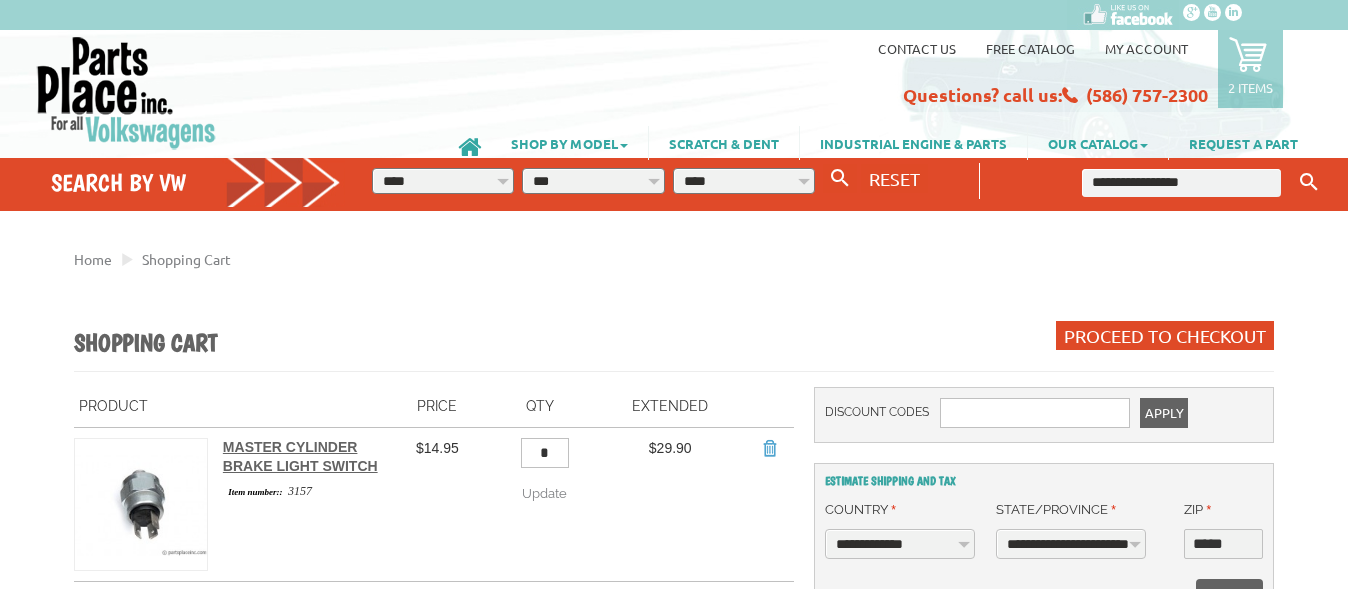 select on "**" 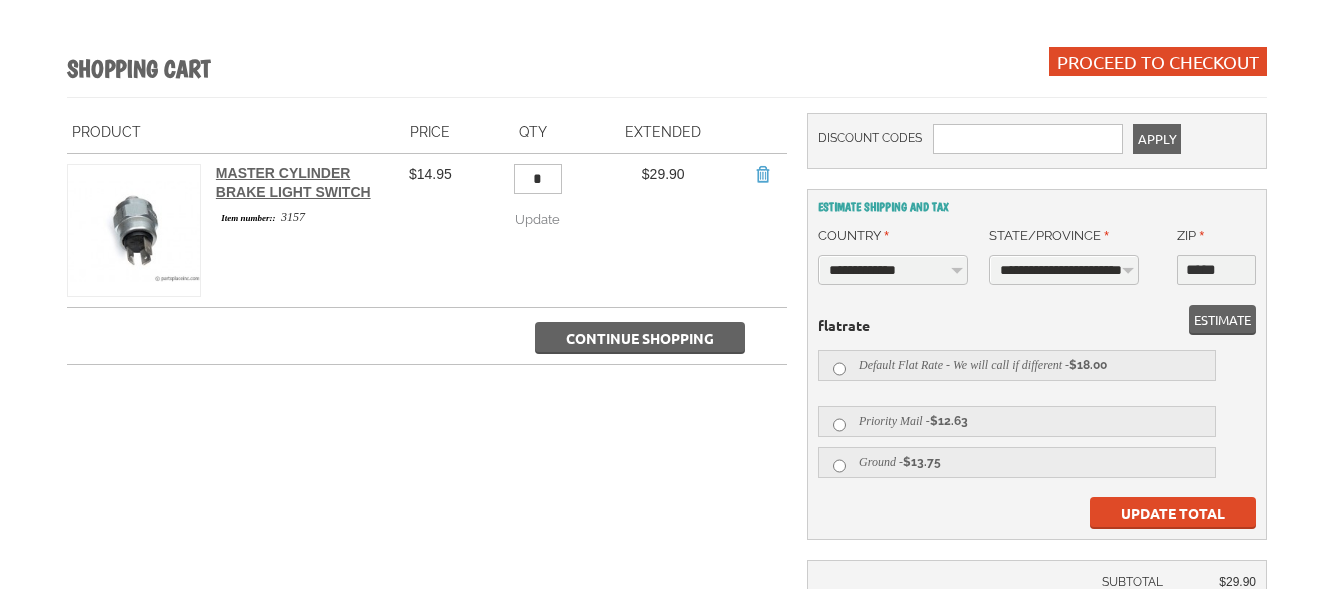 scroll, scrollTop: 320, scrollLeft: 0, axis: vertical 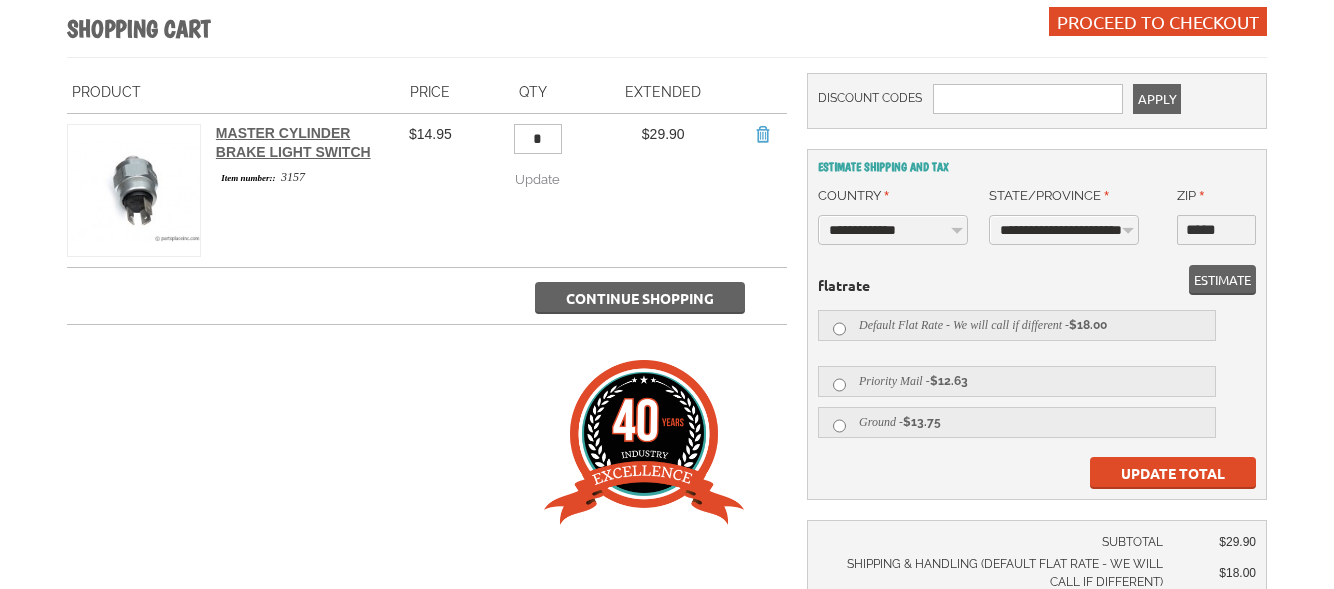 click on "Update Total" at bounding box center [1173, 473] 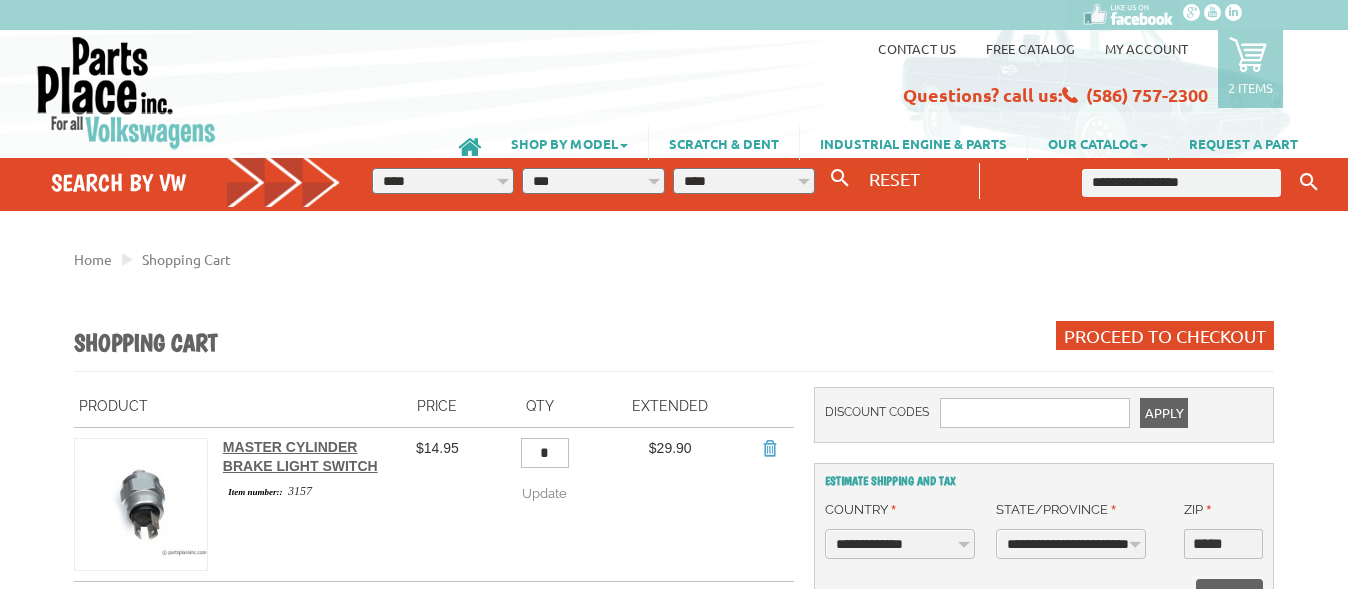 select on "**" 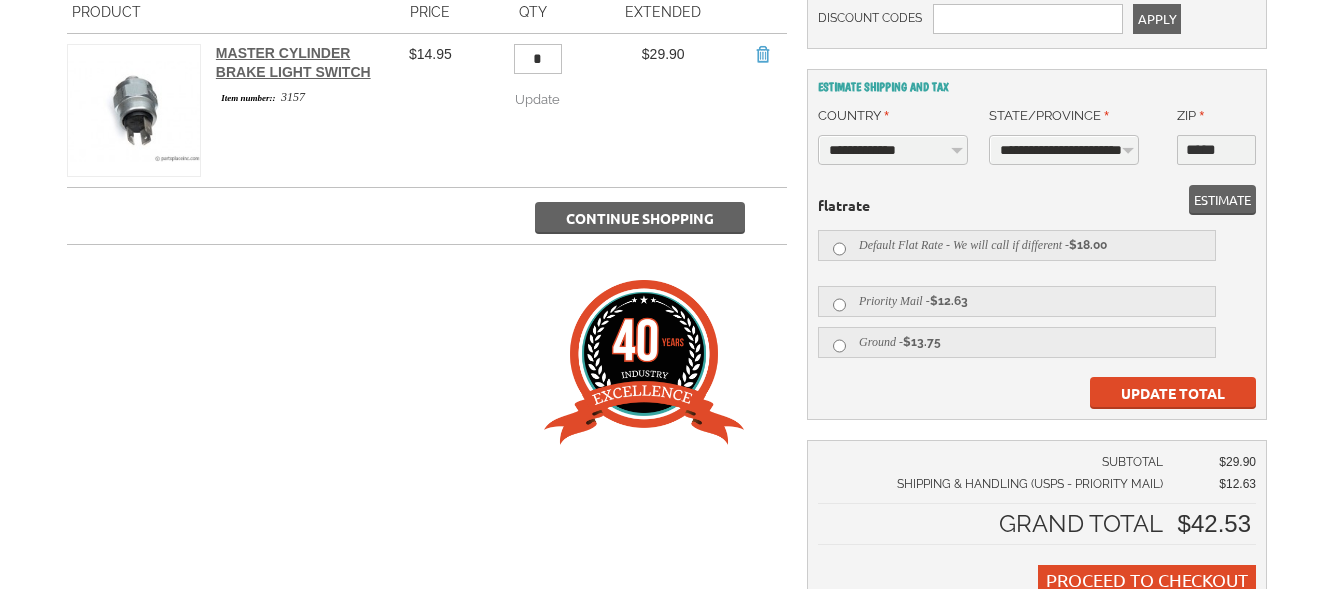 scroll, scrollTop: 440, scrollLeft: 0, axis: vertical 